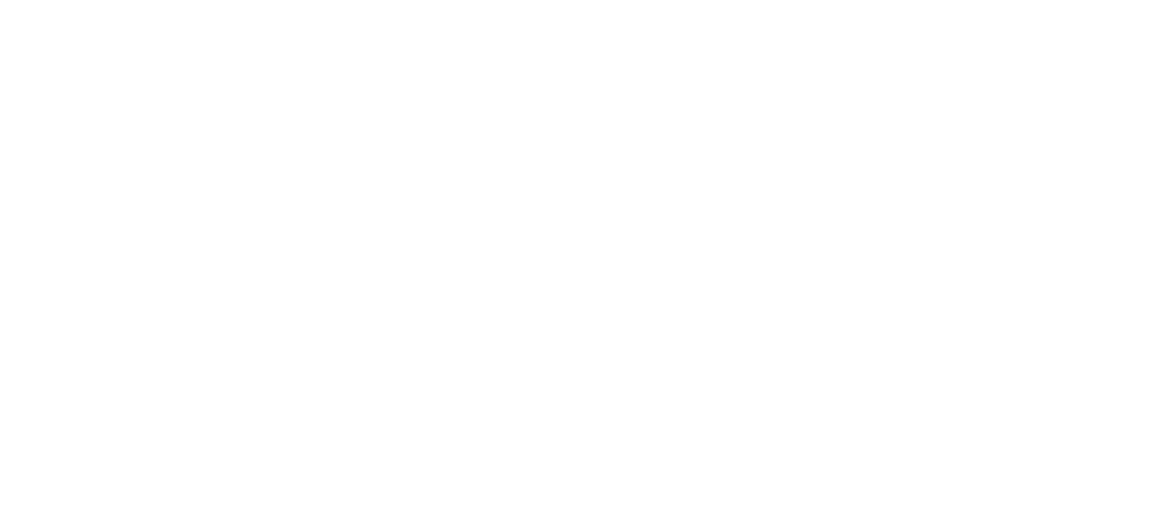 scroll, scrollTop: 0, scrollLeft: 0, axis: both 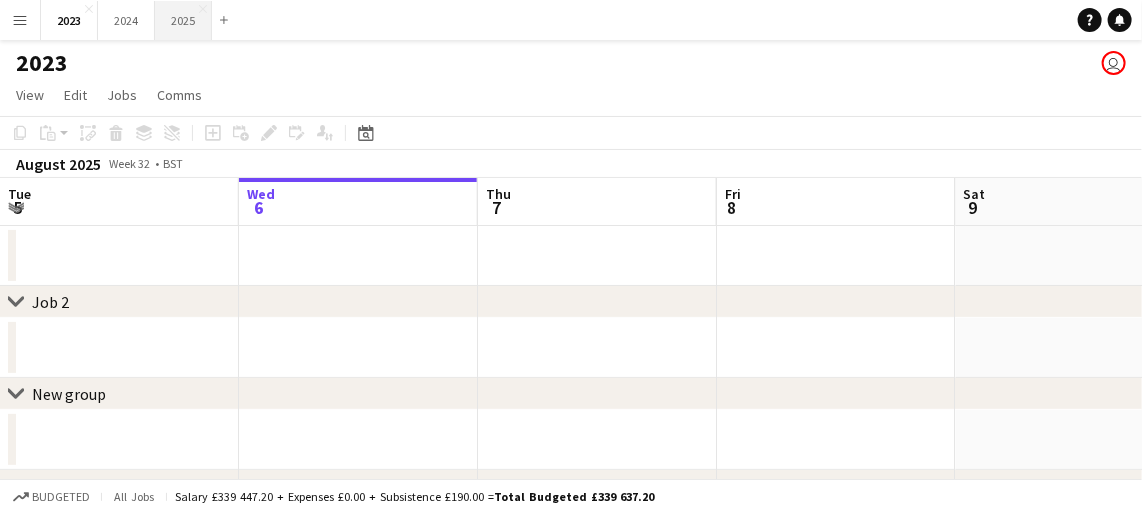 click on "2025
Close" at bounding box center [183, 20] 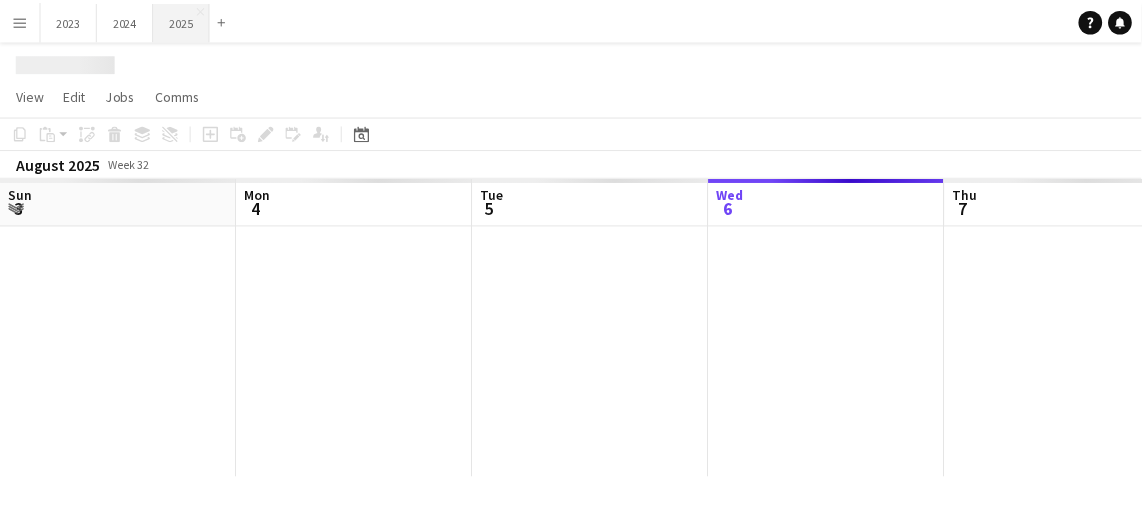 scroll, scrollTop: 0, scrollLeft: 478, axis: horizontal 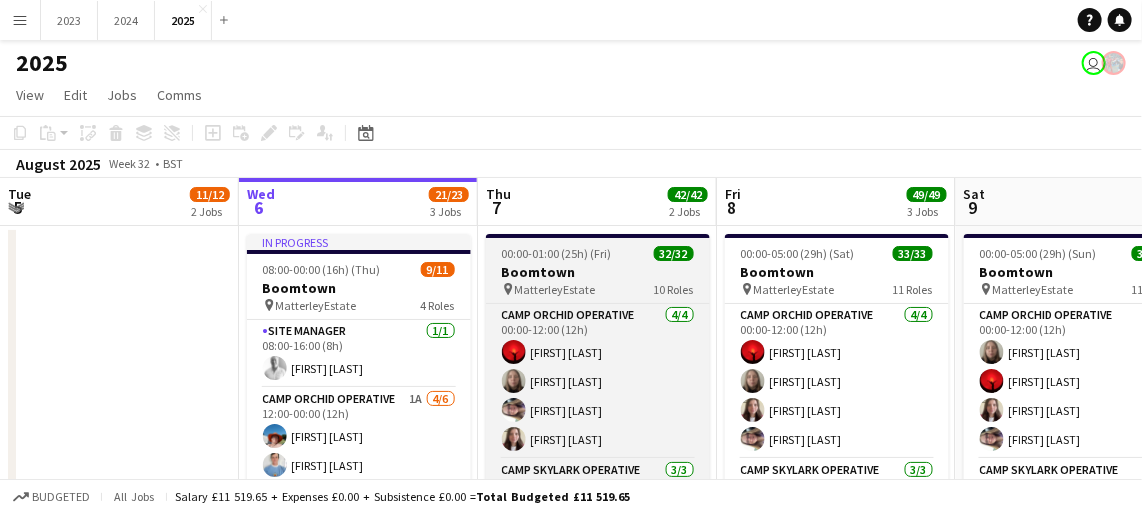 click on "[TIME] (25h) (Fri)   32/32" at bounding box center (598, 253) 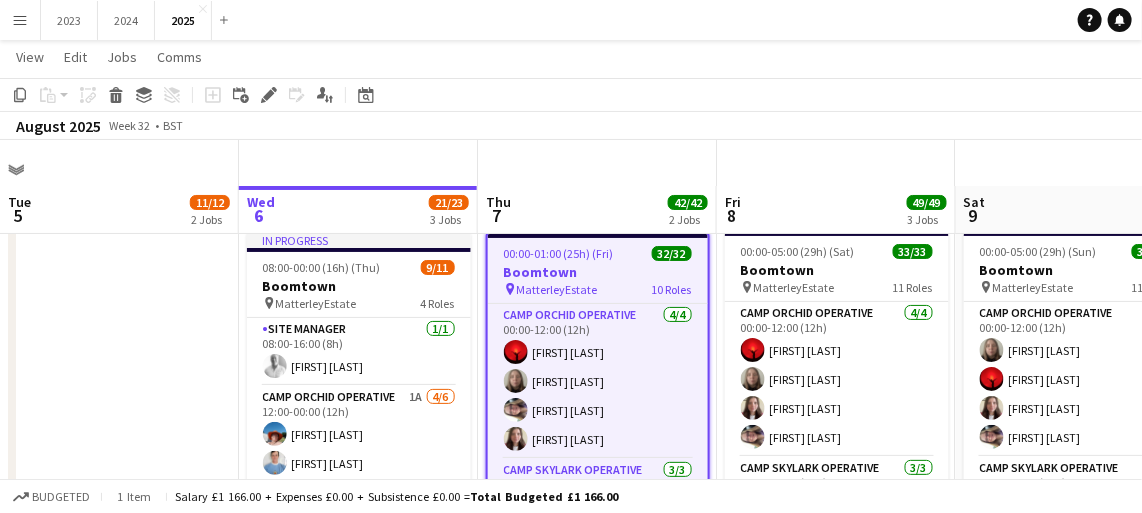 scroll, scrollTop: 73, scrollLeft: 0, axis: vertical 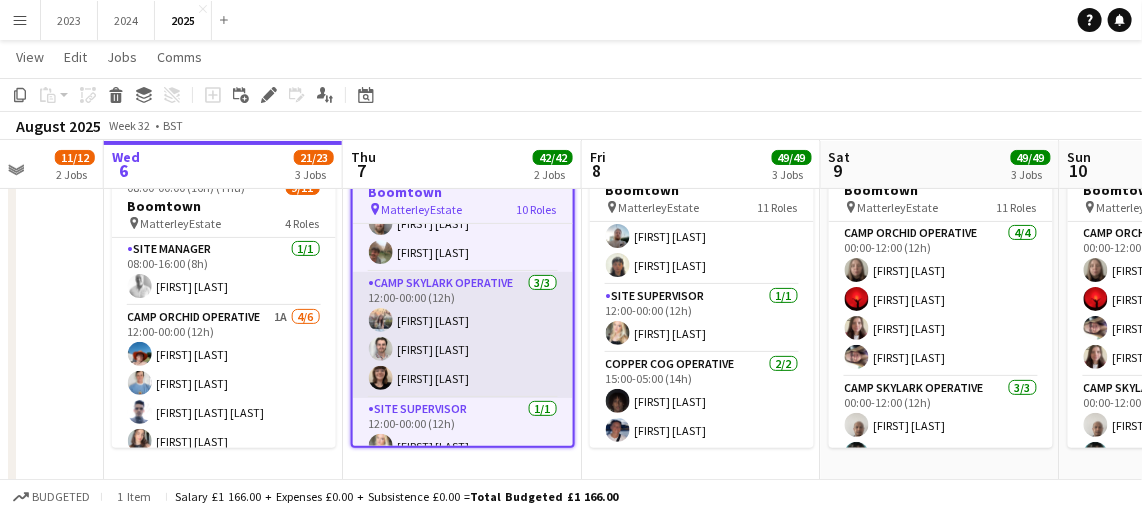 click on "Camp Skylark Operative   3/3   12:00-00:00 (12h)
[FIRST] [LAST] [FIRST] [LAST] [FIRST] [LAST]" at bounding box center [463, 335] 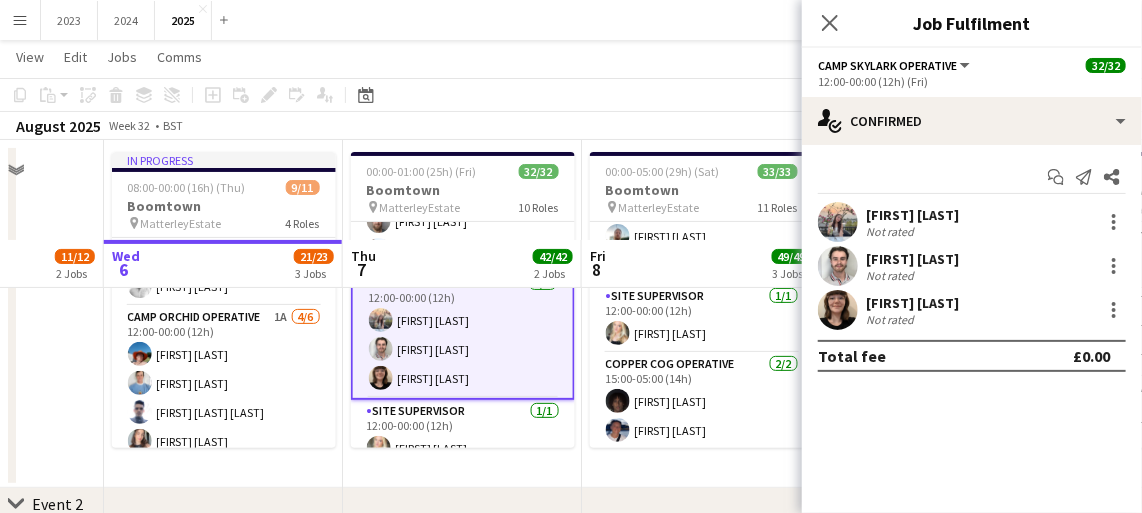 scroll, scrollTop: 179, scrollLeft: 0, axis: vertical 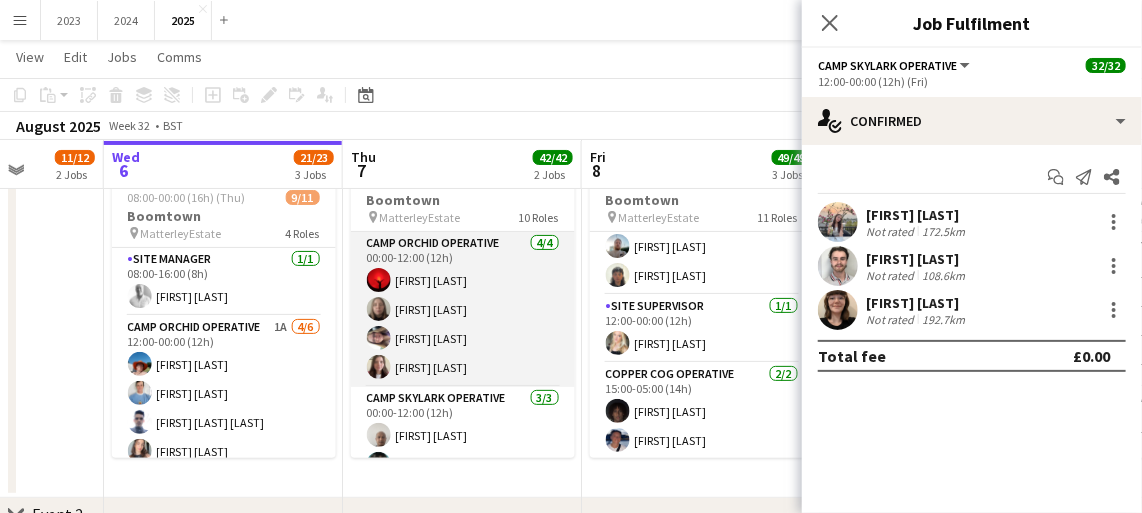 click on "Camp Orchid Operative   4/4   00:00-12:00 (12h)
[FIRST] [LAST] [FIRST] [LAST] [FIRST] [LAST] [FIRST] [LAST]" at bounding box center (463, 309) 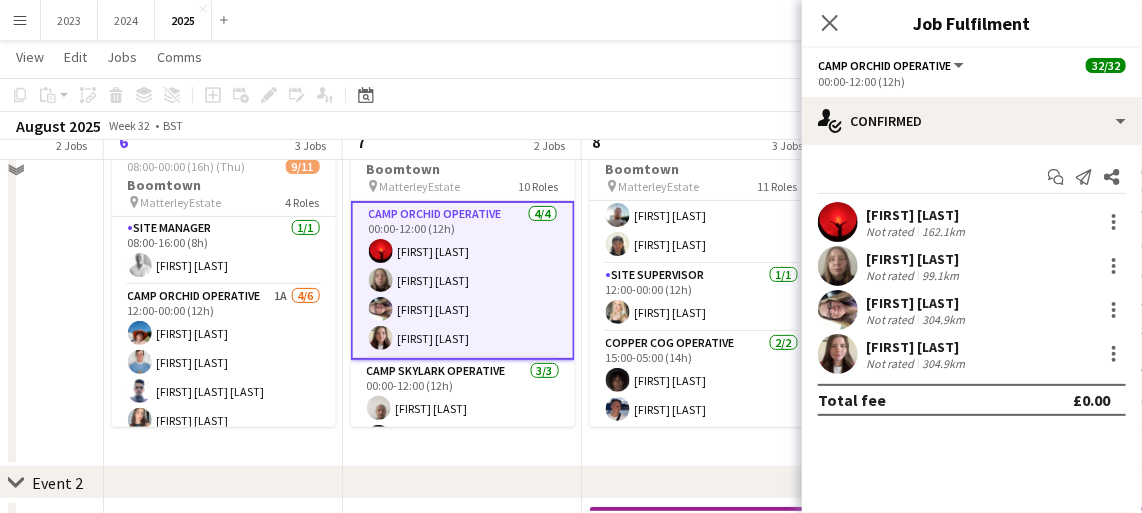 scroll, scrollTop: 108, scrollLeft: 0, axis: vertical 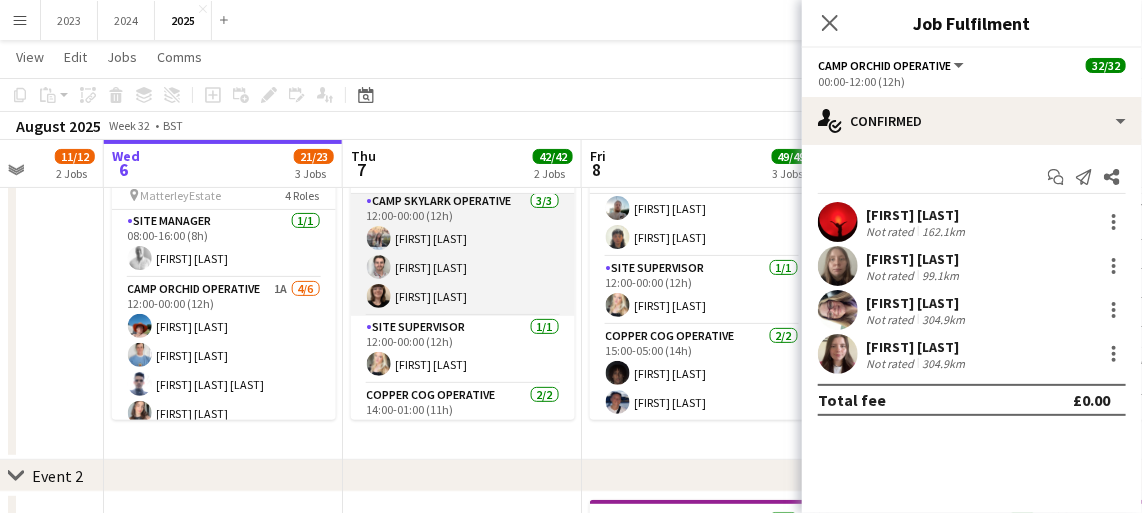 click on "Camp Skylark Operative   3/3   12:00-00:00 (12h)
[FIRST] [LAST] [FIRST] [LAST] [FIRST] [LAST]" at bounding box center [463, 253] 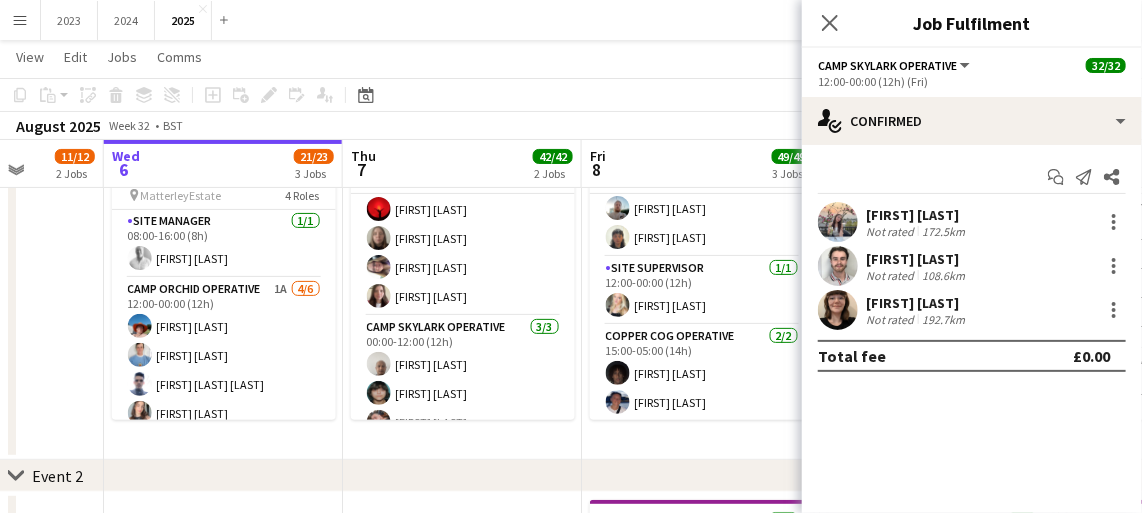 scroll, scrollTop: 0, scrollLeft: 0, axis: both 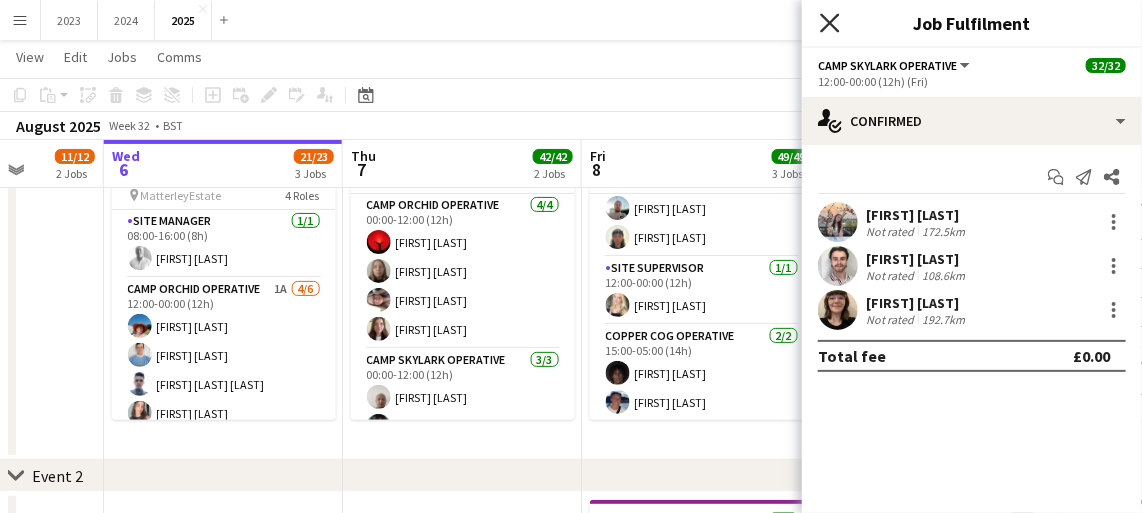 click on "Close pop-in" 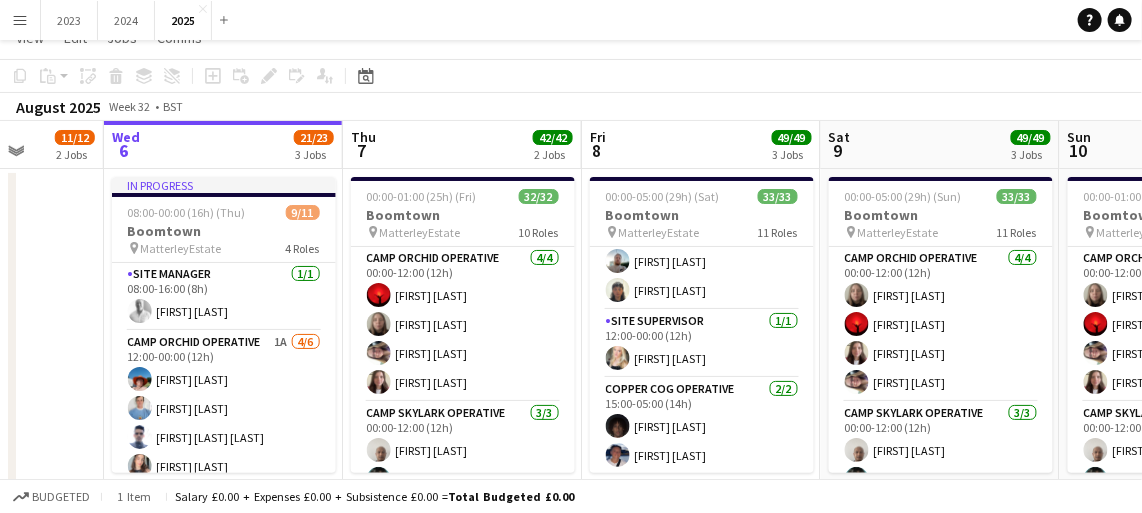 scroll, scrollTop: 15, scrollLeft: 0, axis: vertical 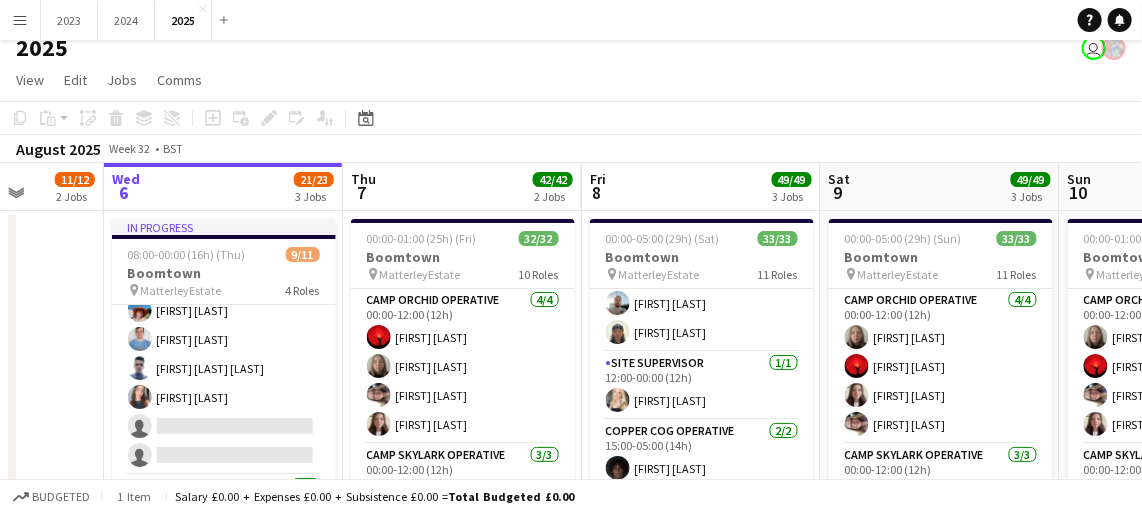 click on "Menu" at bounding box center [20, 20] 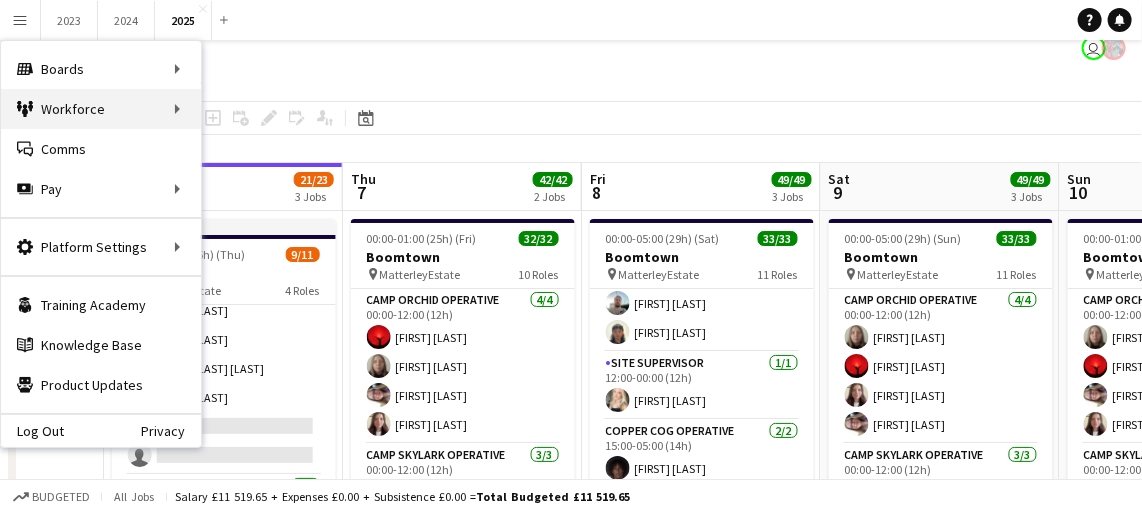 click on "Workforce
Workforce" at bounding box center (101, 109) 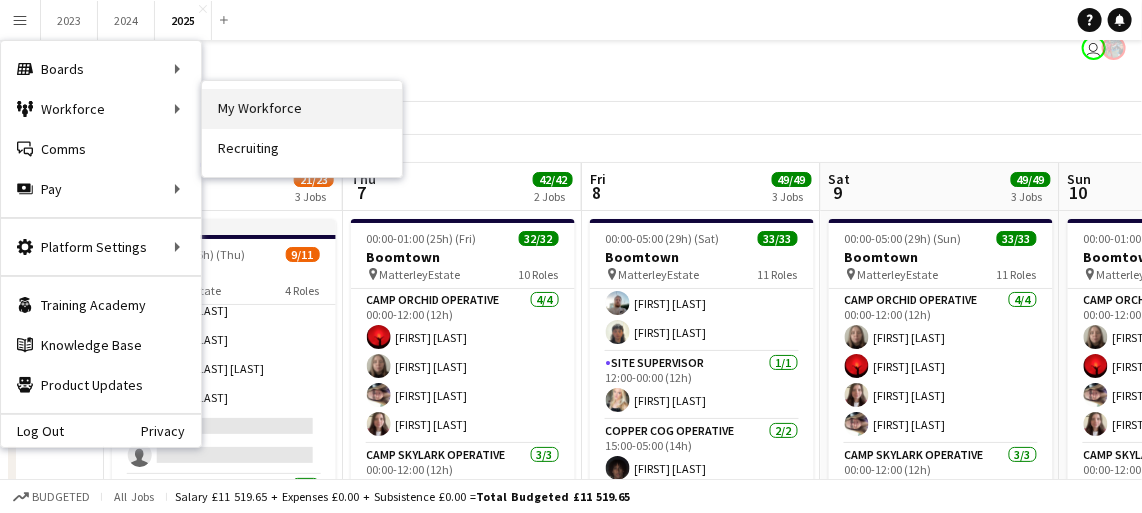 click on "My Workforce" at bounding box center [302, 109] 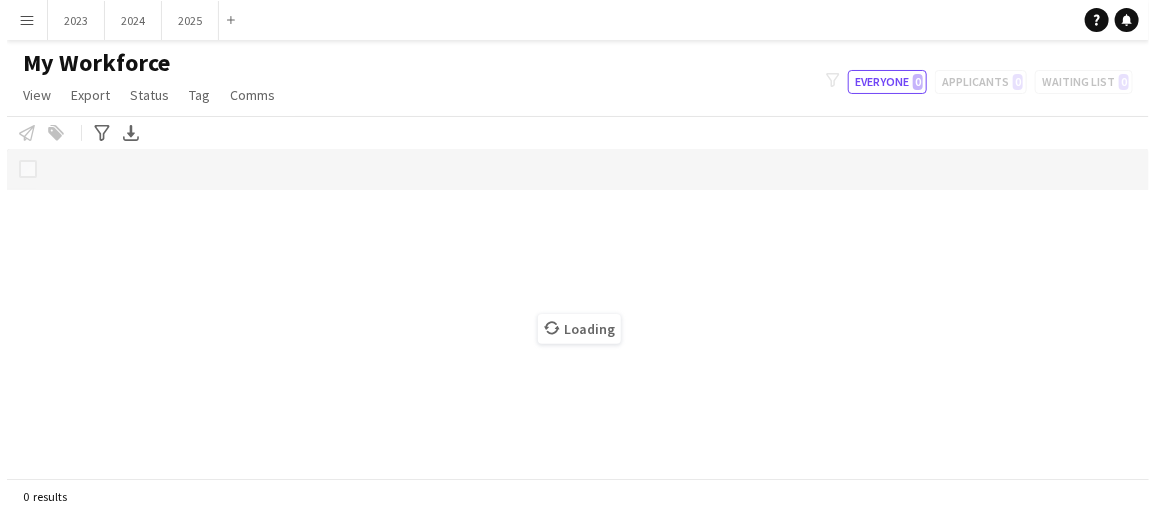 scroll, scrollTop: 0, scrollLeft: 0, axis: both 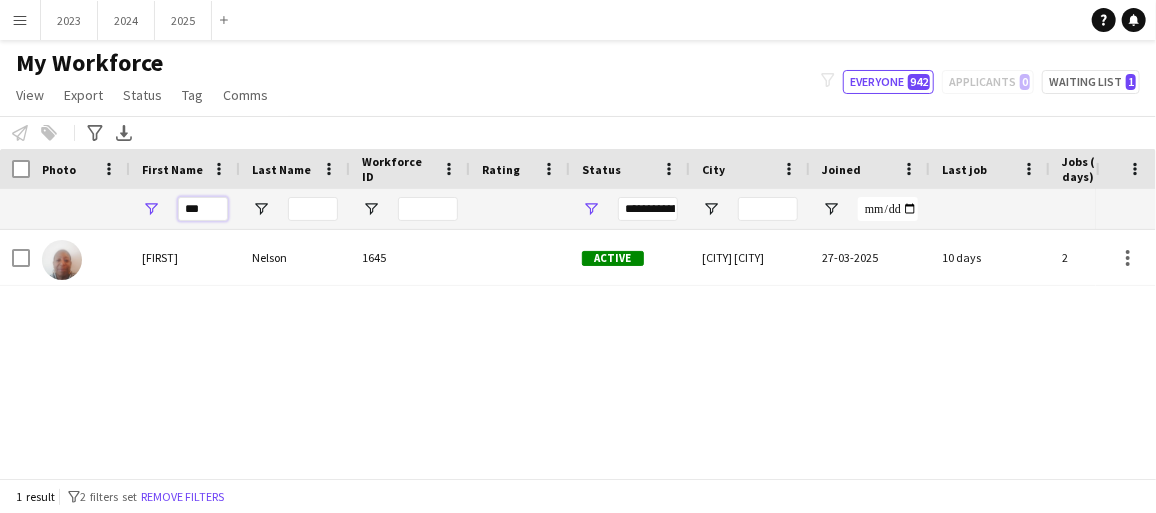 click on "***" at bounding box center (203, 209) 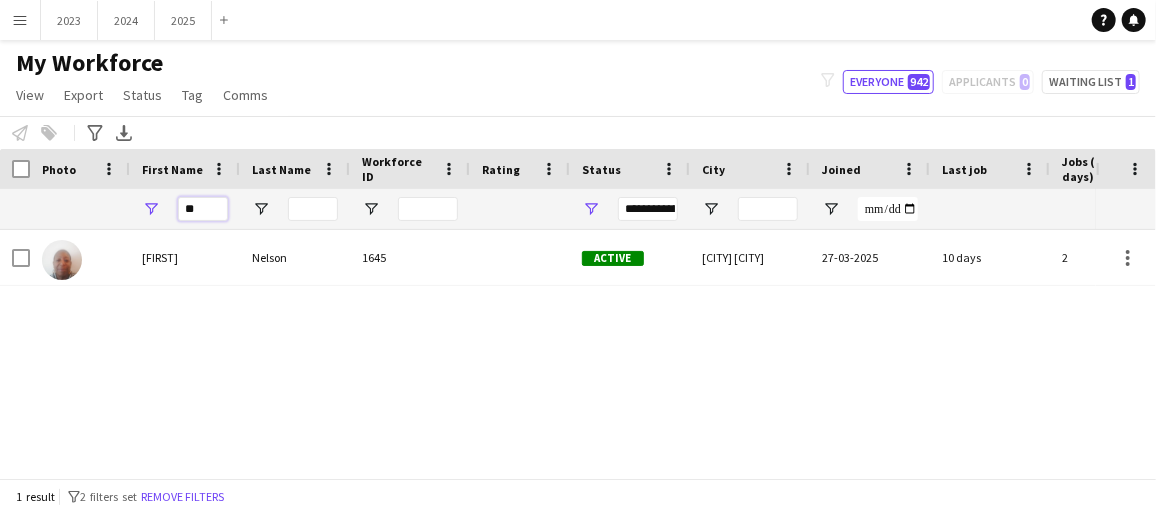 type on "*" 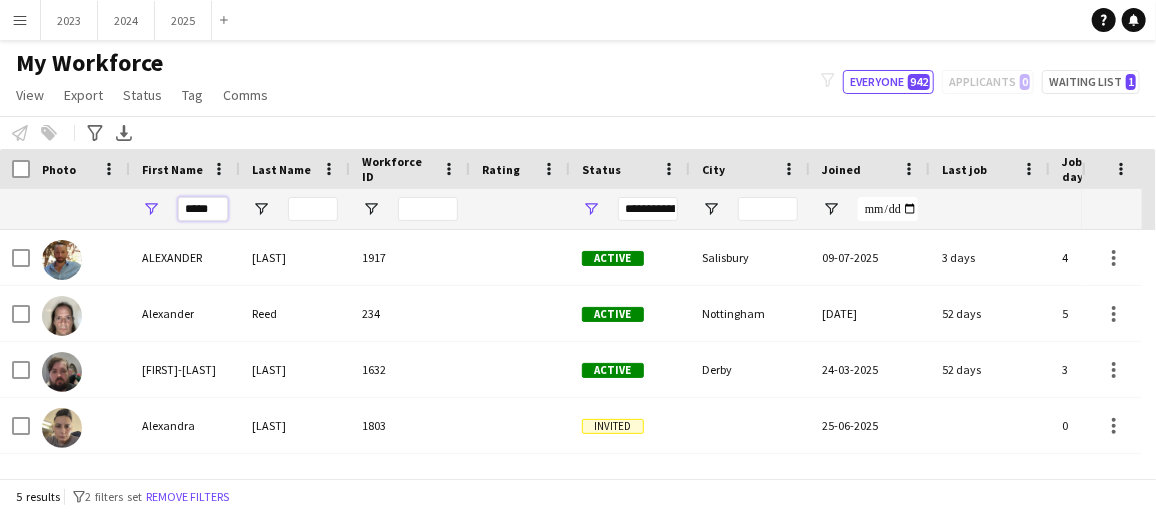 type on "*****" 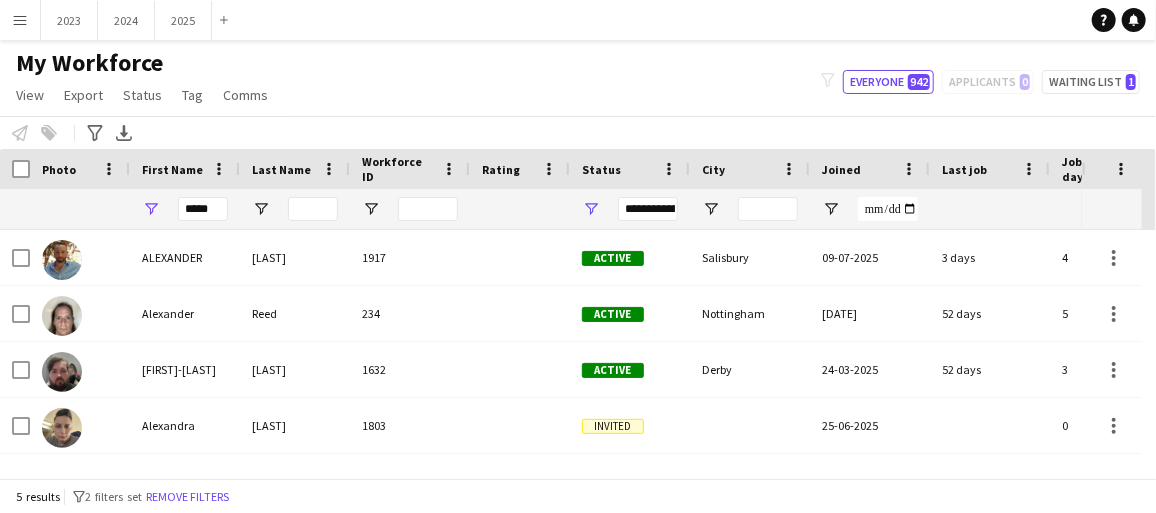 click on "[LAST]" at bounding box center (295, 257) 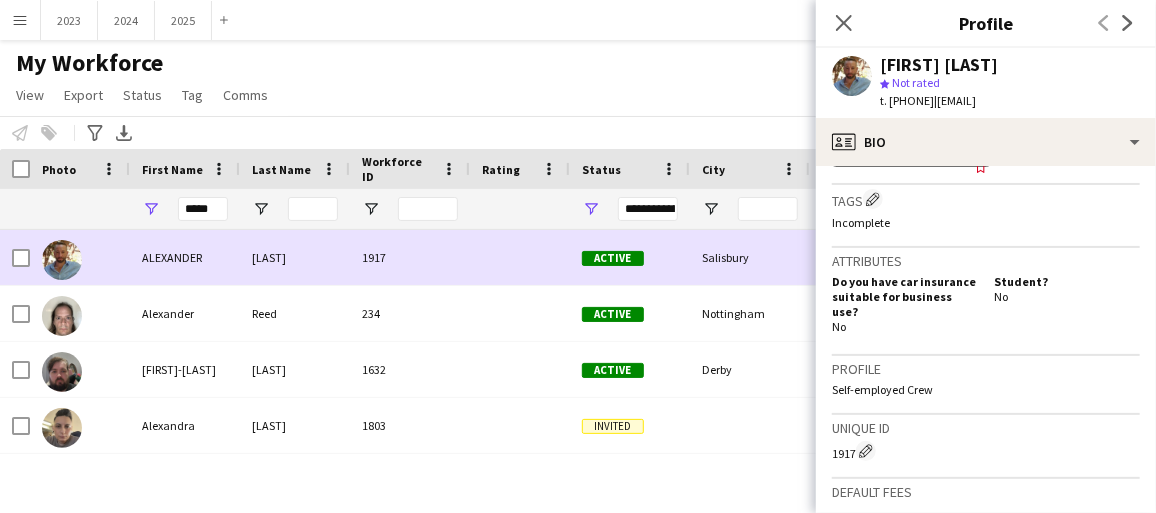 scroll, scrollTop: 1083, scrollLeft: 0, axis: vertical 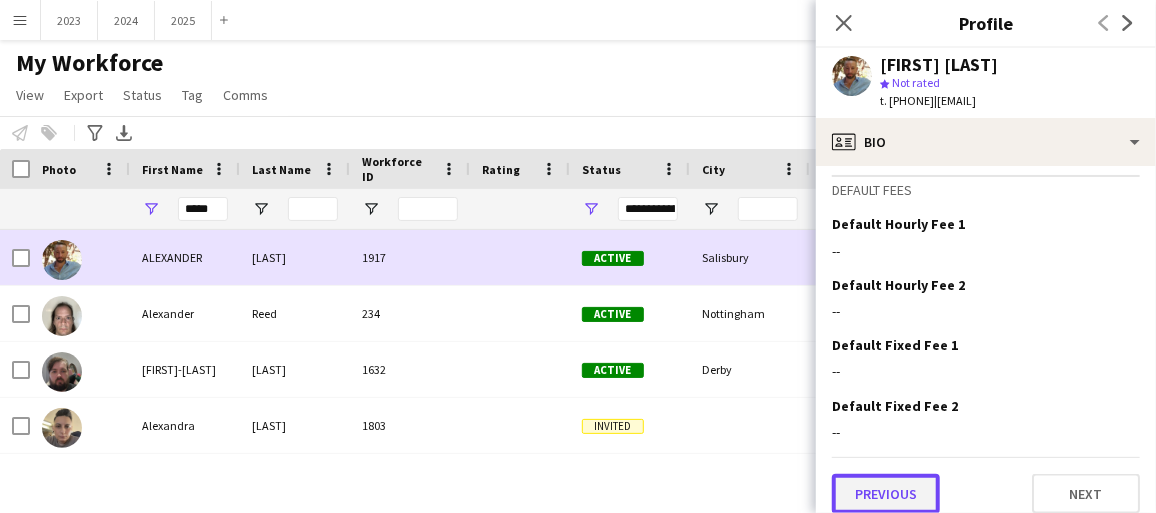 click on "Previous" 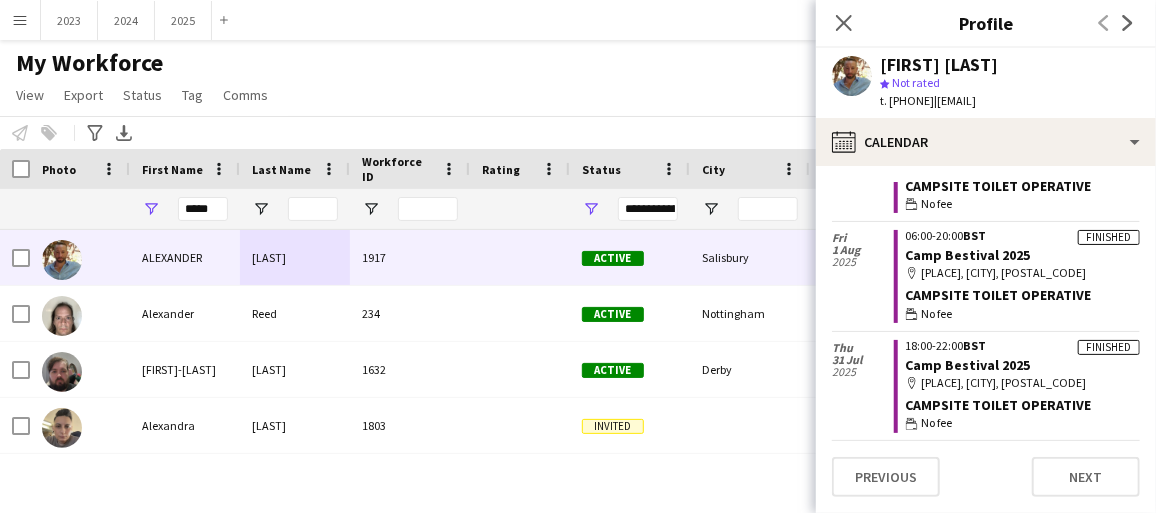 scroll, scrollTop: 0, scrollLeft: 0, axis: both 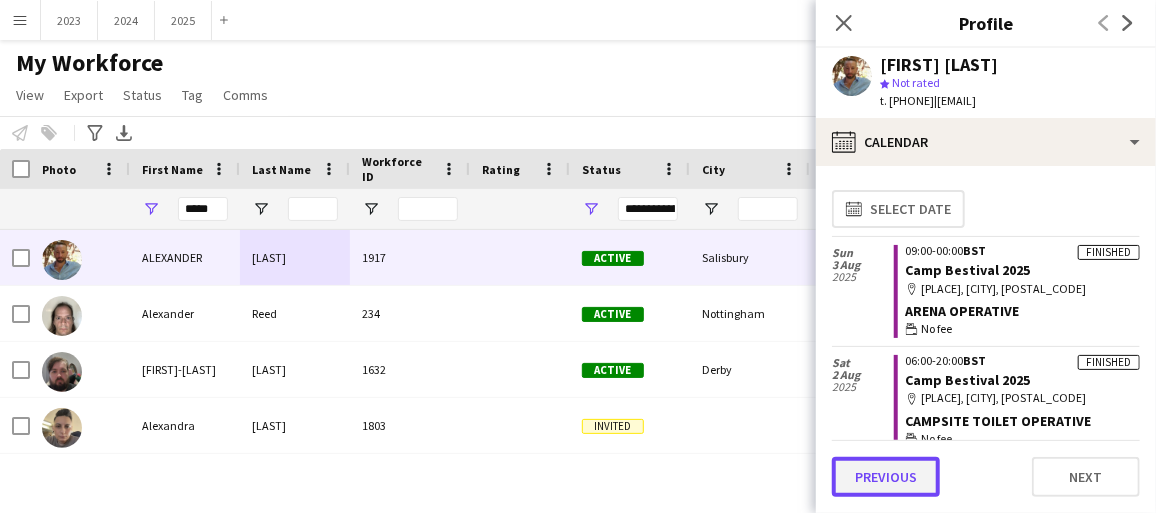 click on "Previous" 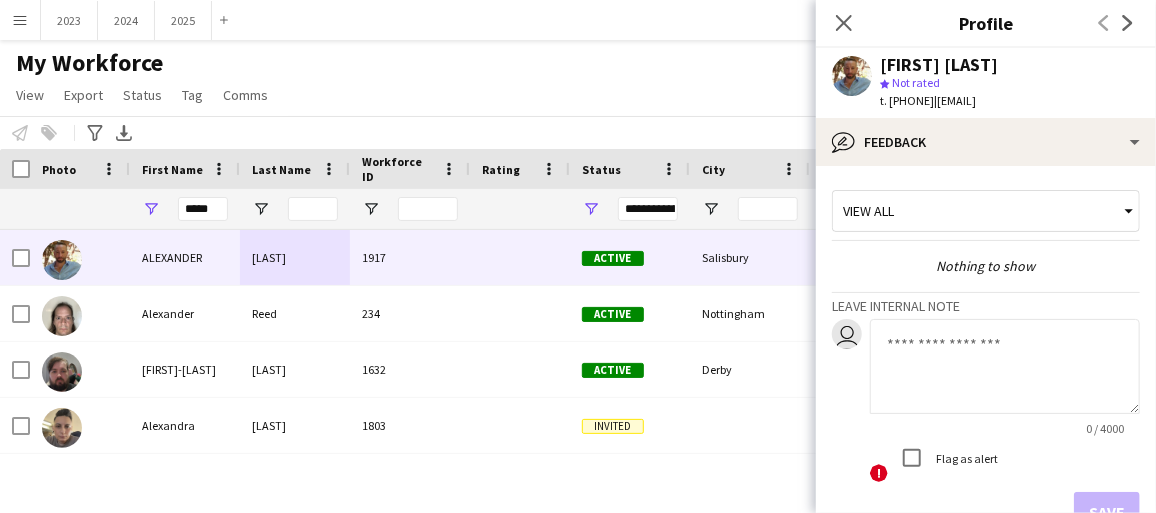 scroll, scrollTop: 148, scrollLeft: 0, axis: vertical 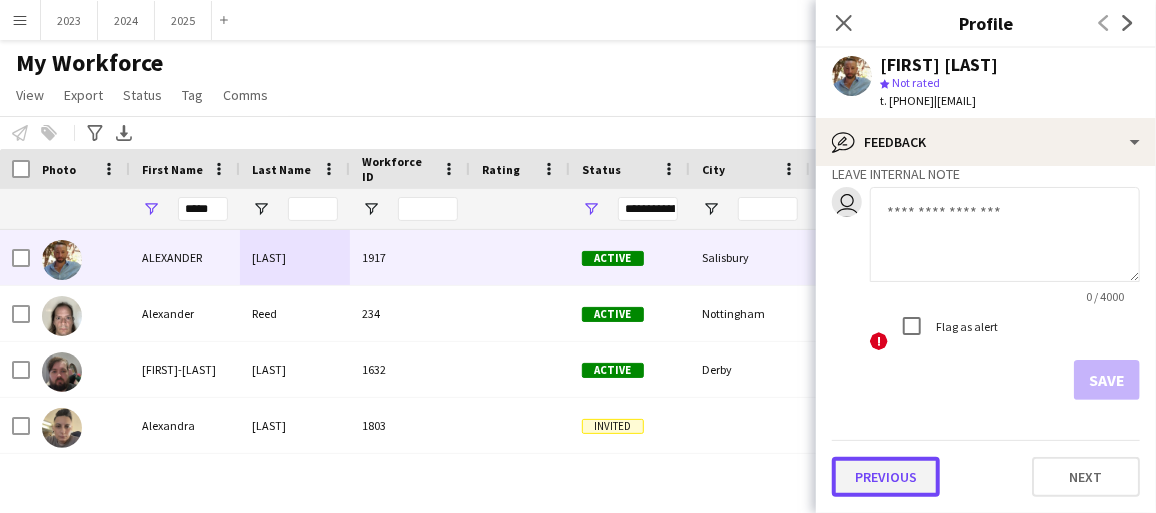 click on "Previous" 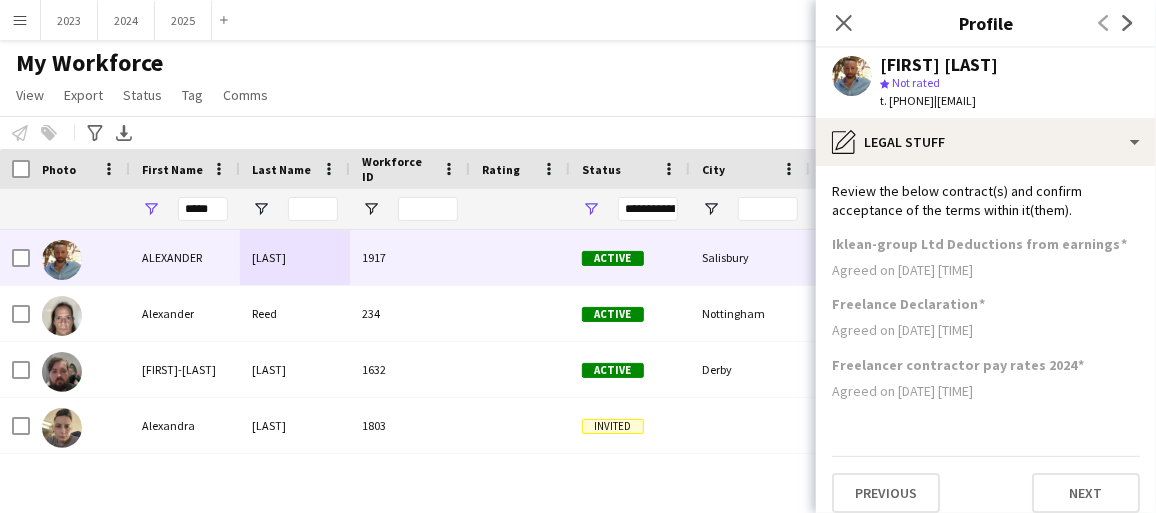 scroll, scrollTop: 33, scrollLeft: 0, axis: vertical 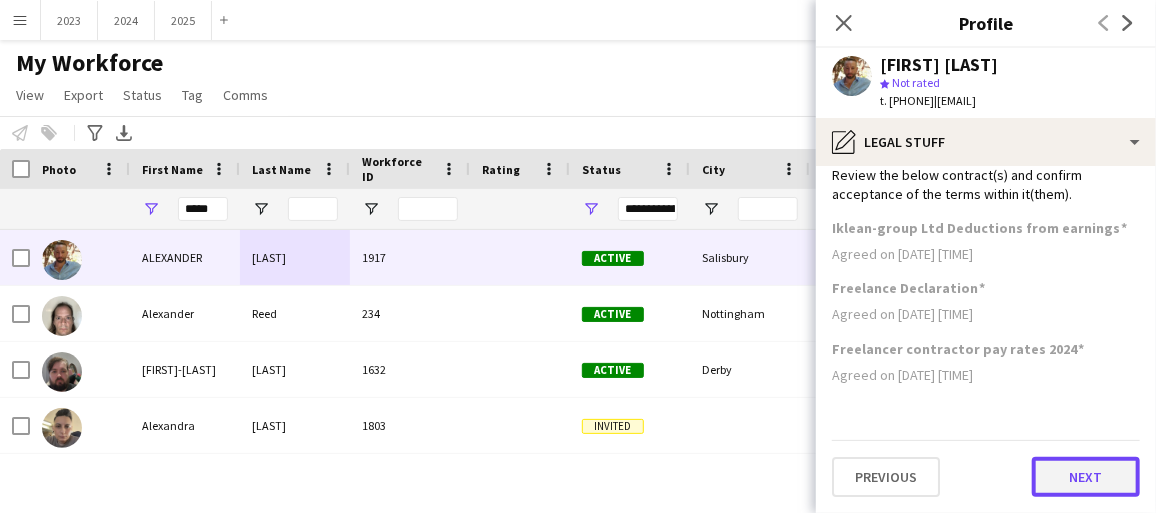 click on "Next" 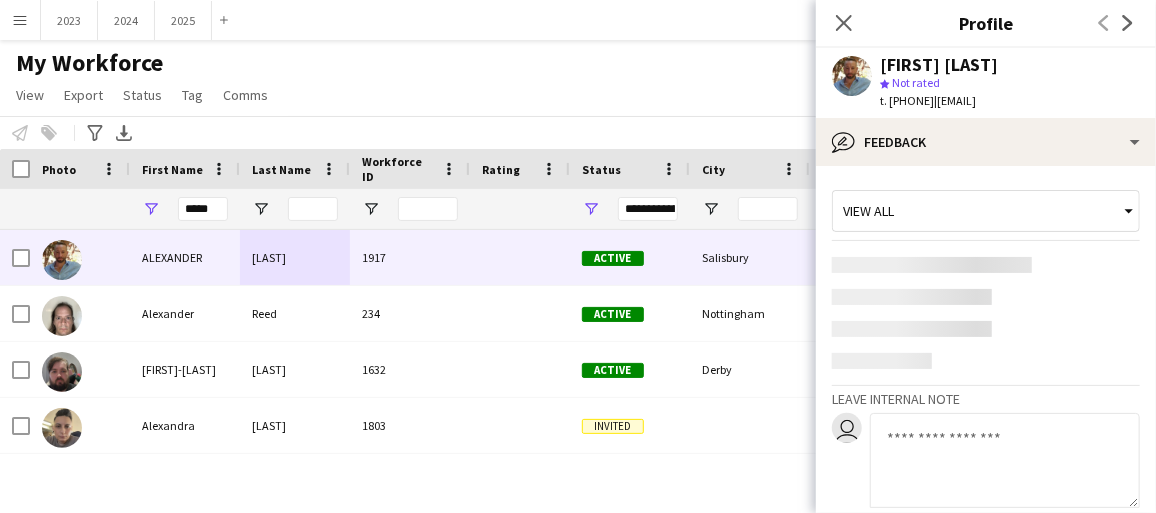click 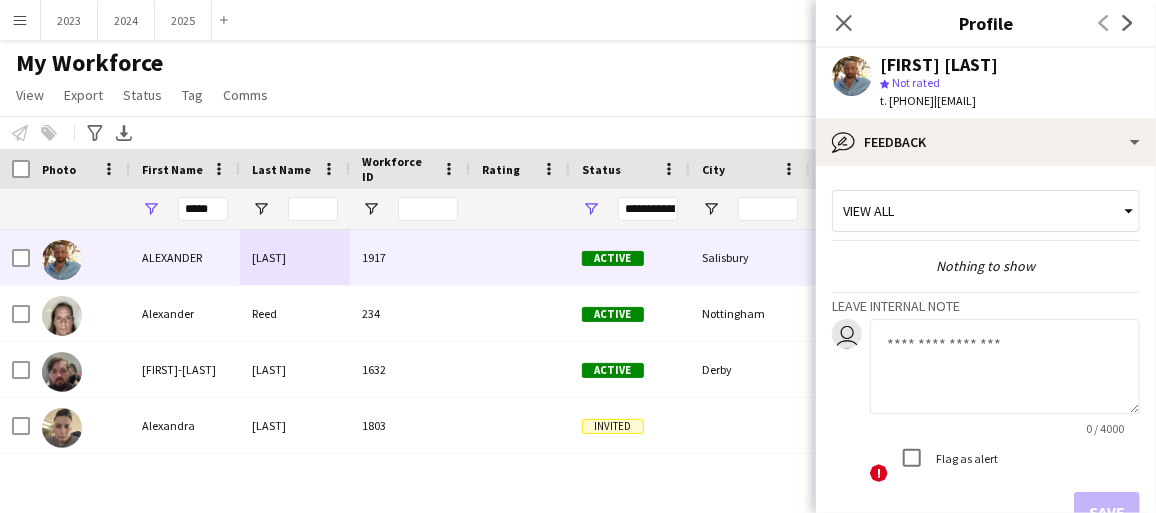 scroll, scrollTop: 148, scrollLeft: 0, axis: vertical 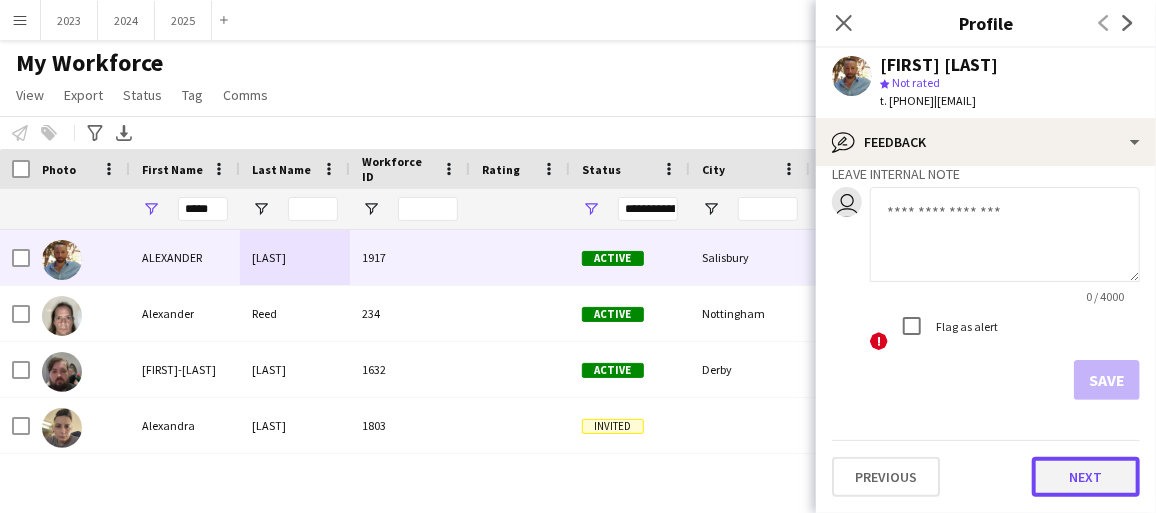click on "Next" 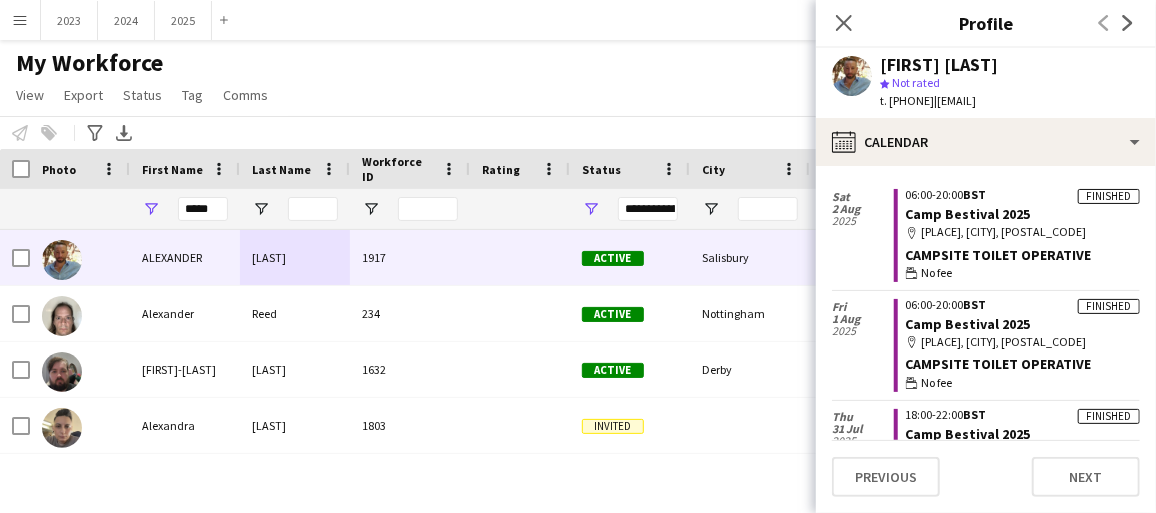 scroll, scrollTop: 169, scrollLeft: 0, axis: vertical 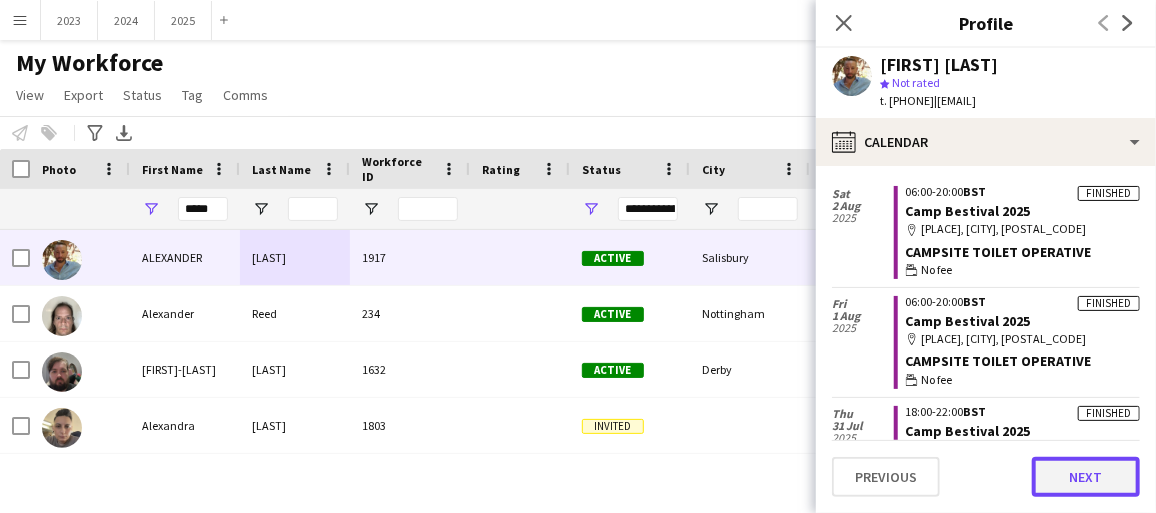 click on "Next" 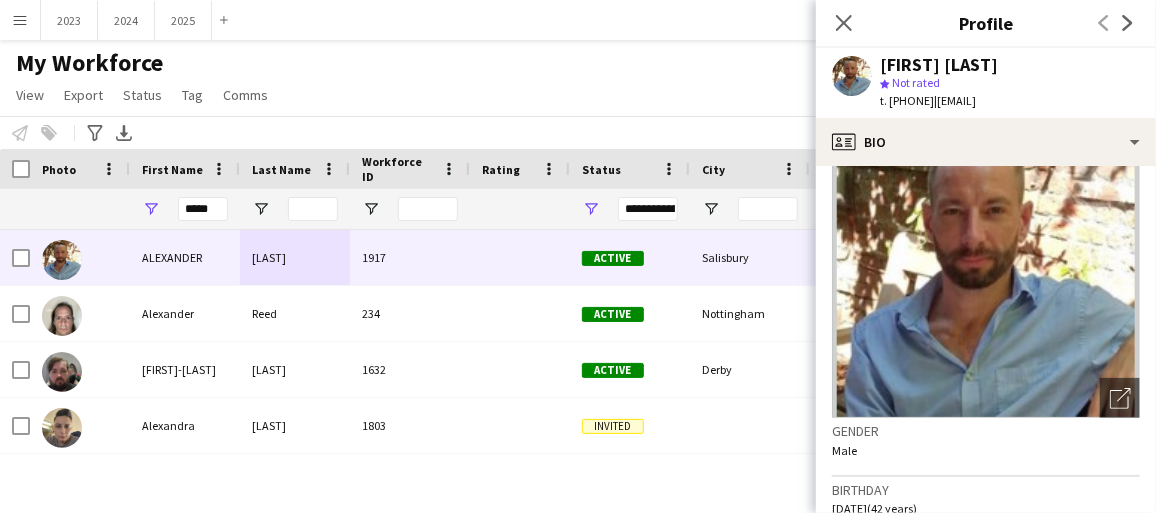 scroll, scrollTop: 65, scrollLeft: 0, axis: vertical 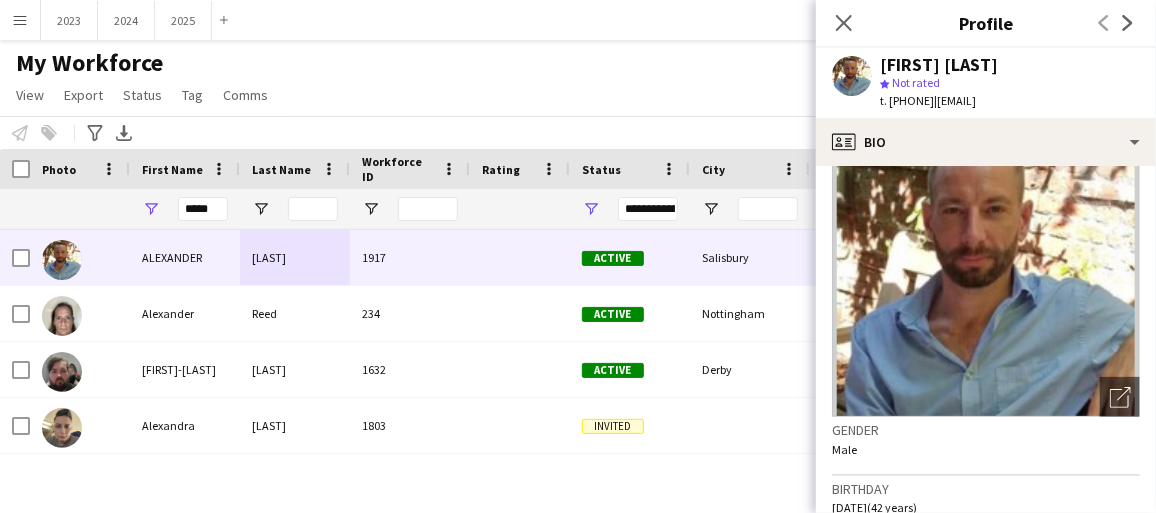 click on "Gender   Male" 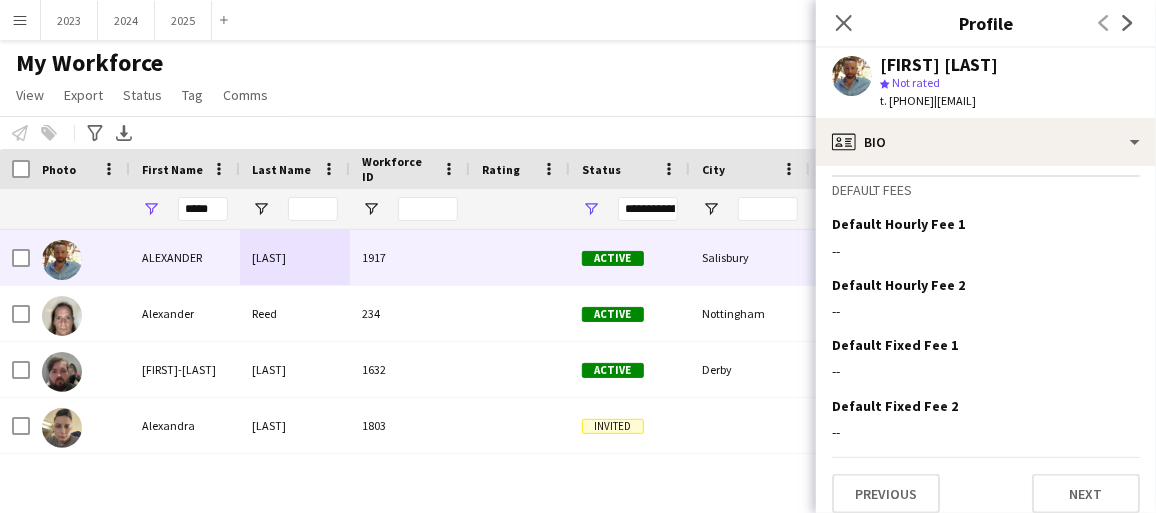 scroll, scrollTop: 1050, scrollLeft: 0, axis: vertical 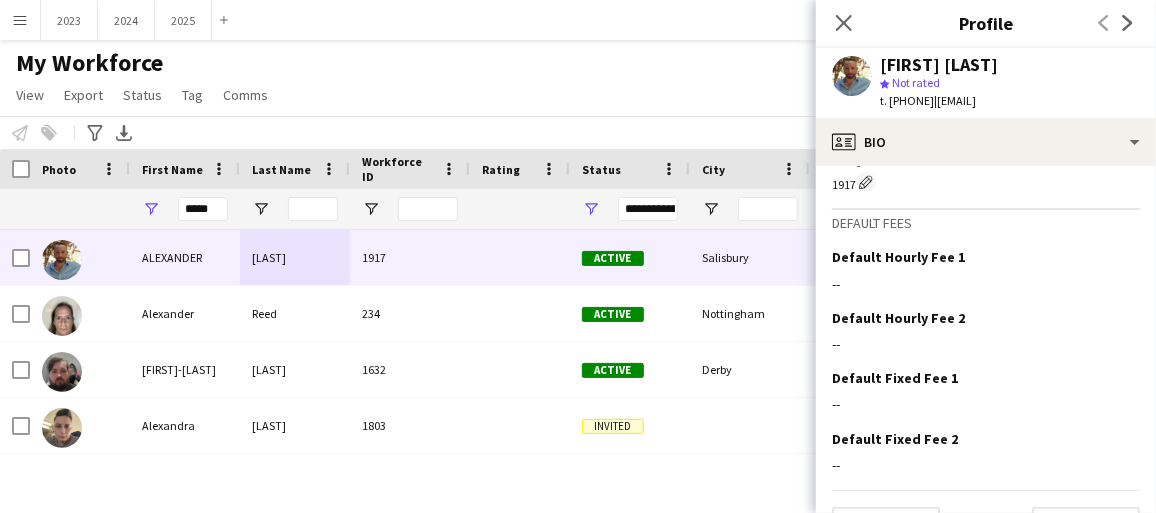 click on "Close pop-in" 